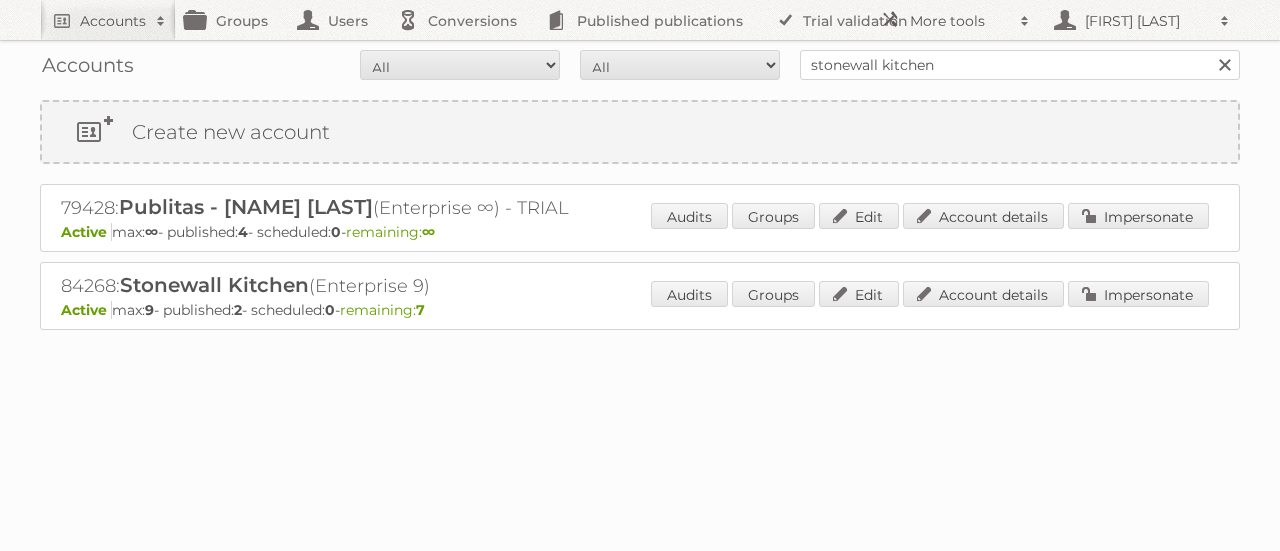 scroll, scrollTop: 0, scrollLeft: 0, axis: both 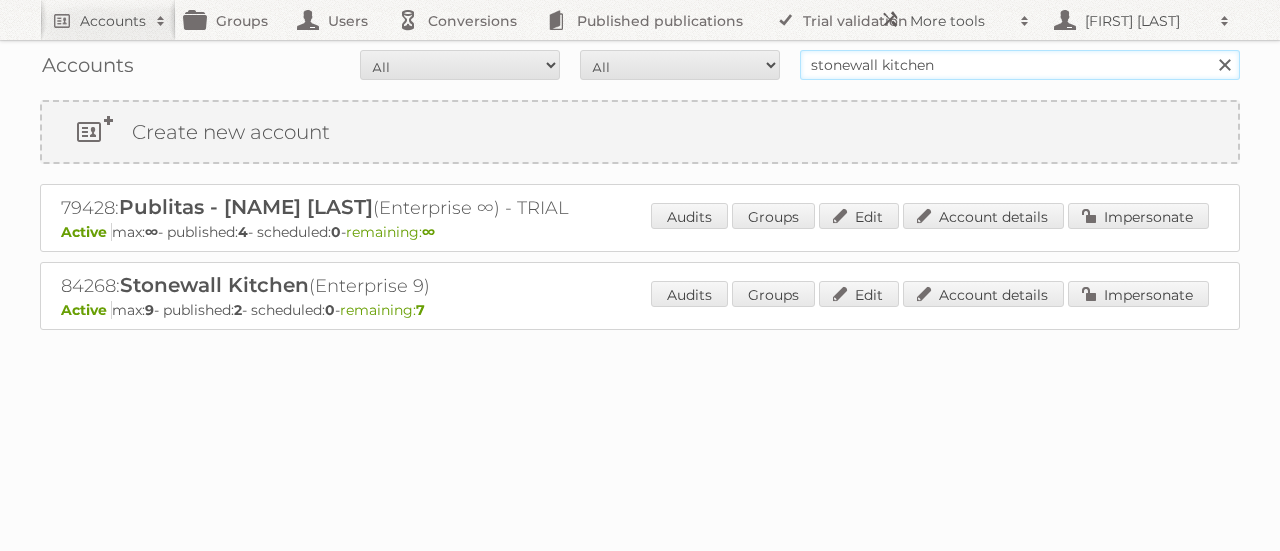drag, startPoint x: 947, startPoint y: 66, endPoint x: 796, endPoint y: 79, distance: 151.55856 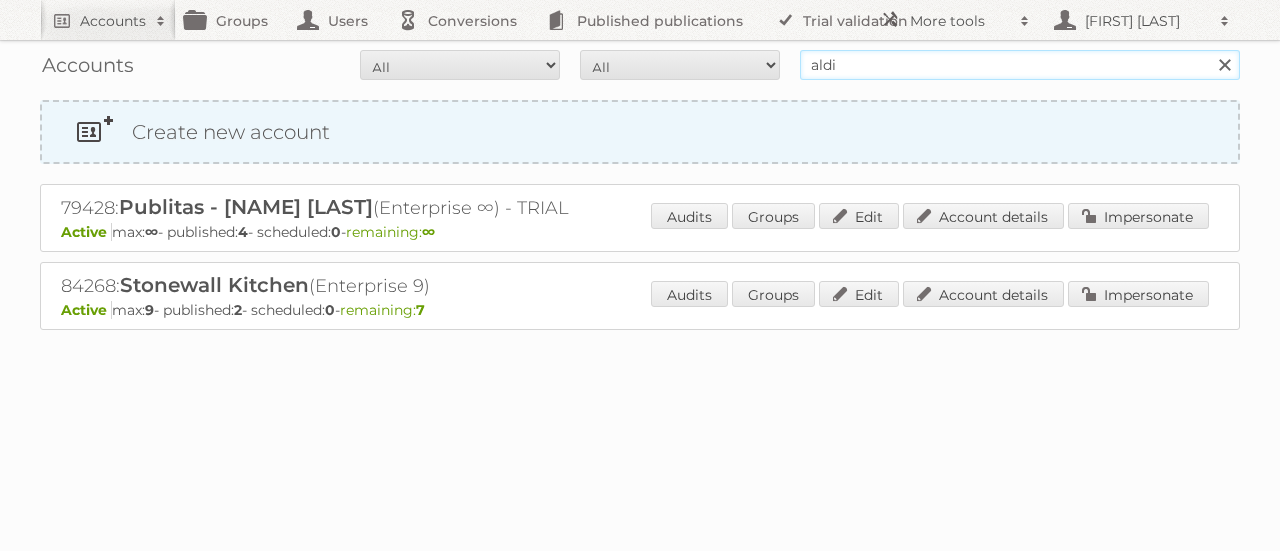 type on "ALDI SRL" 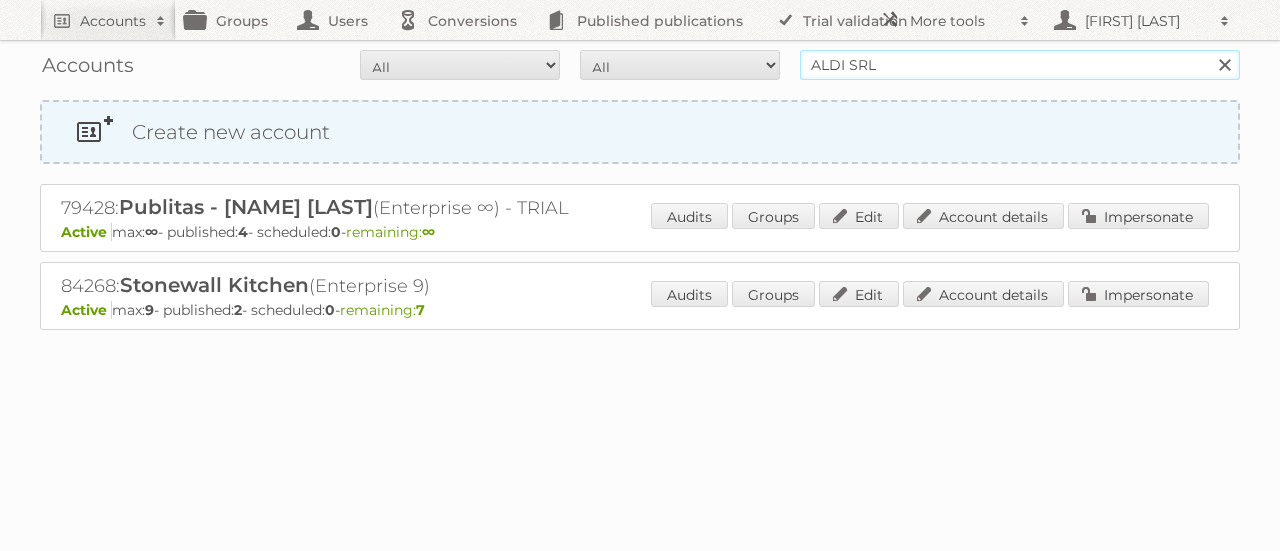 click on "Search" at bounding box center [1224, 65] 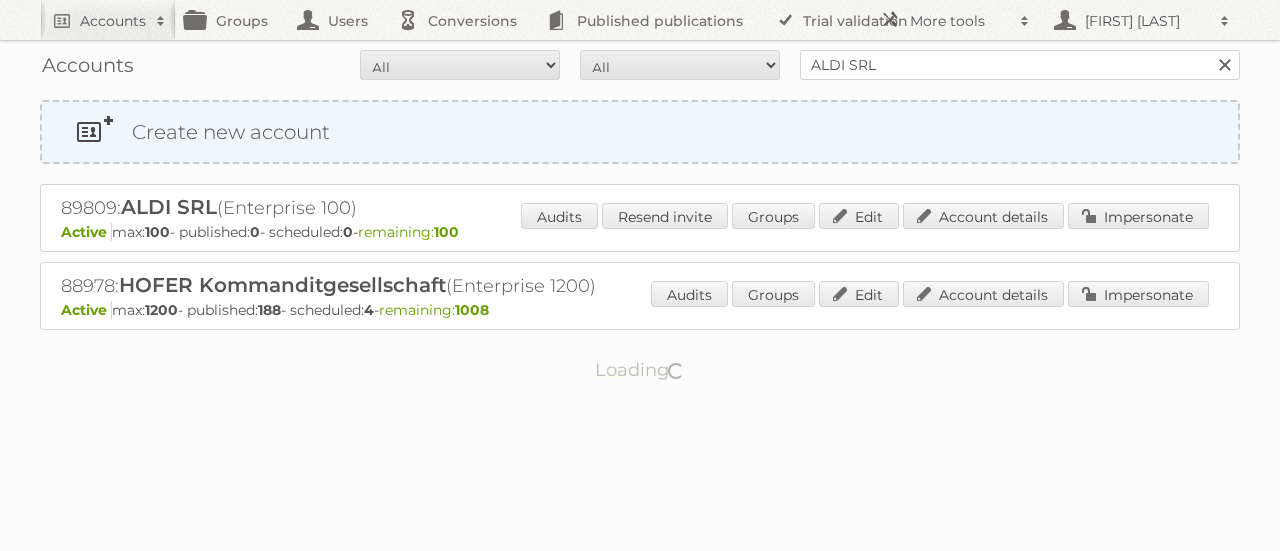 scroll, scrollTop: 0, scrollLeft: 0, axis: both 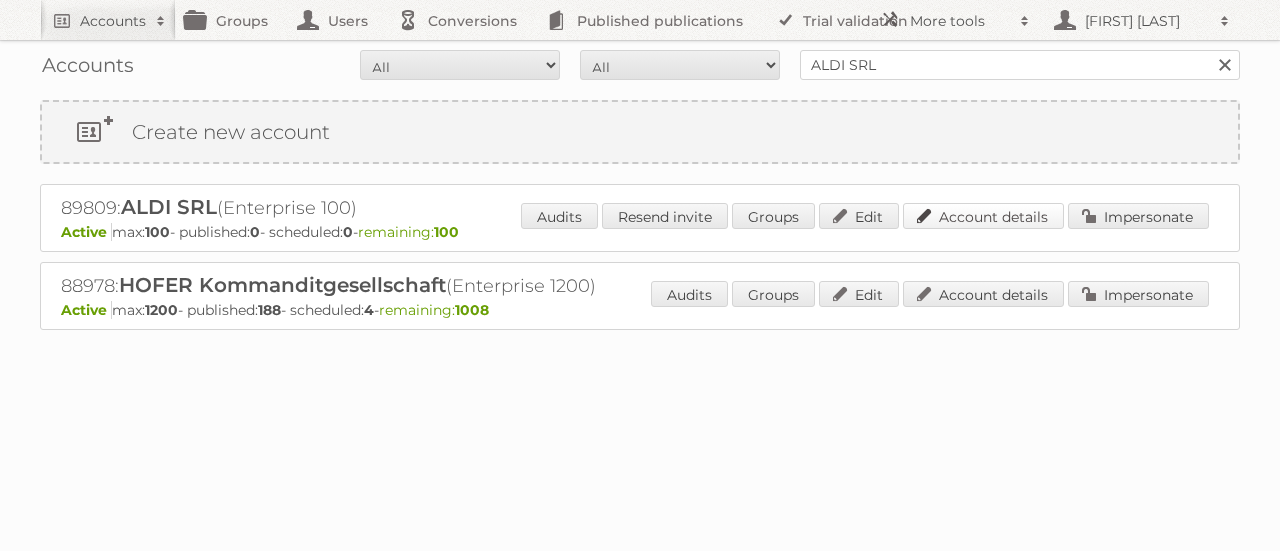 click on "Account details" at bounding box center (983, 216) 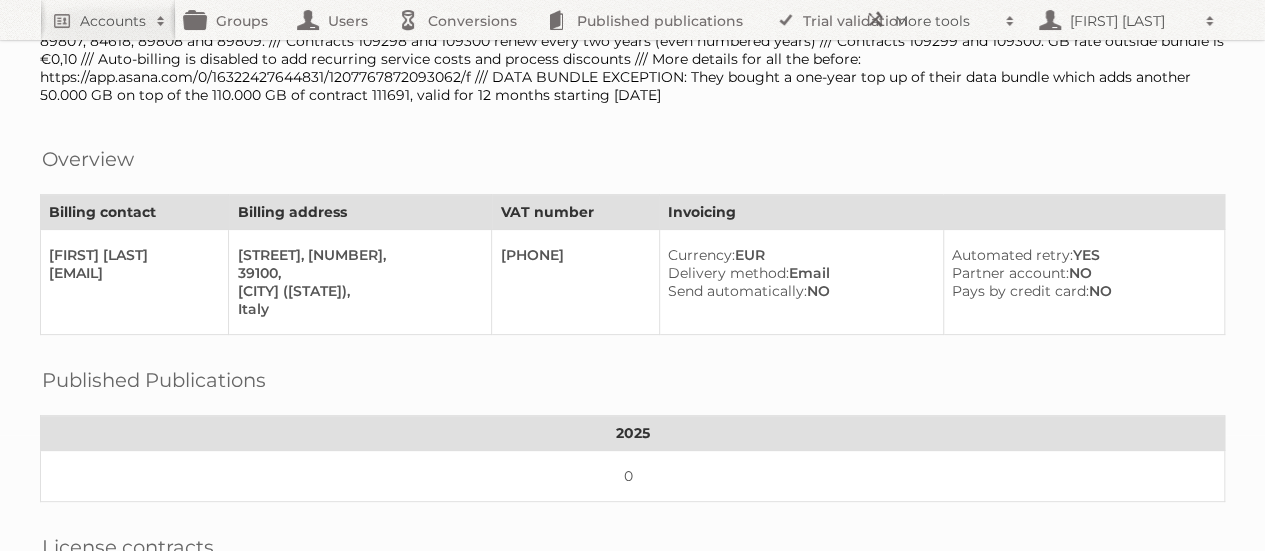 scroll, scrollTop: 0, scrollLeft: 0, axis: both 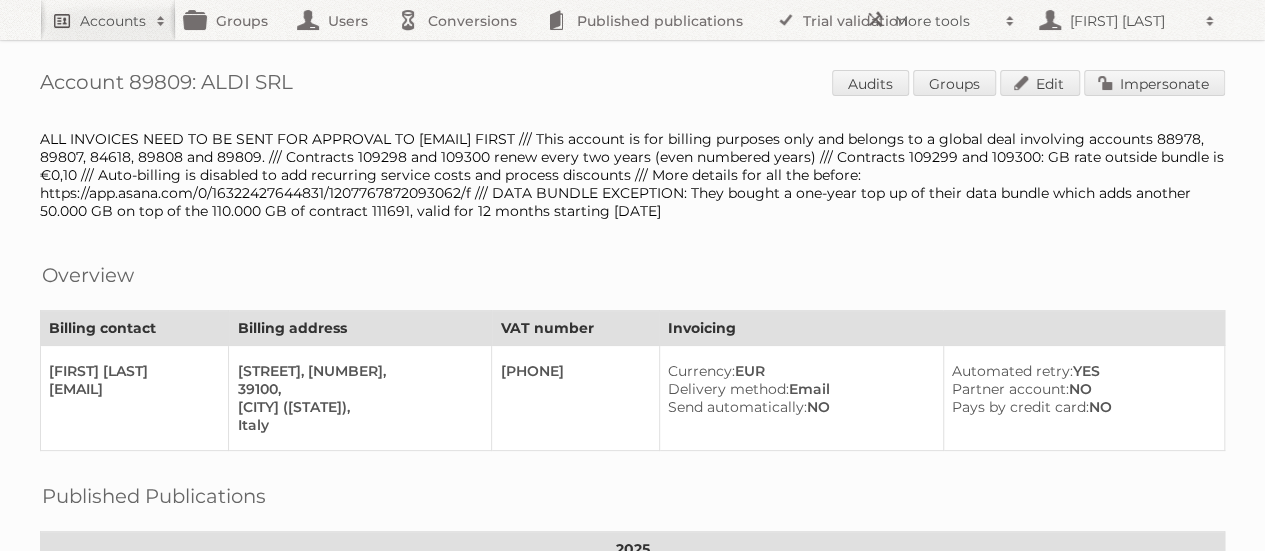 click on "Accounts" at bounding box center [113, 21] 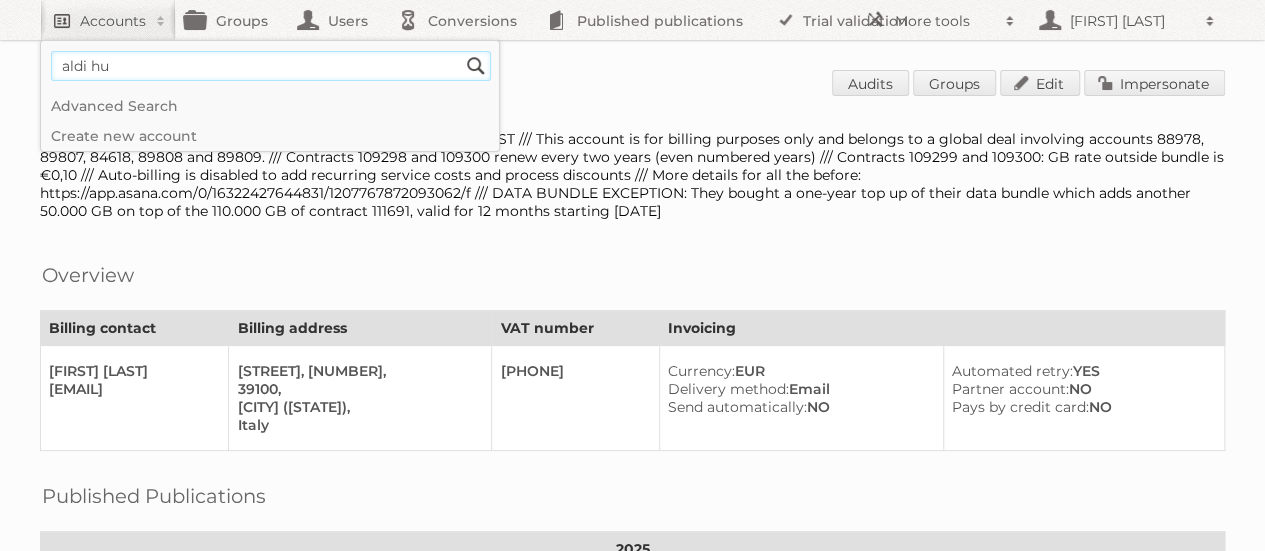 type on "aldi hu" 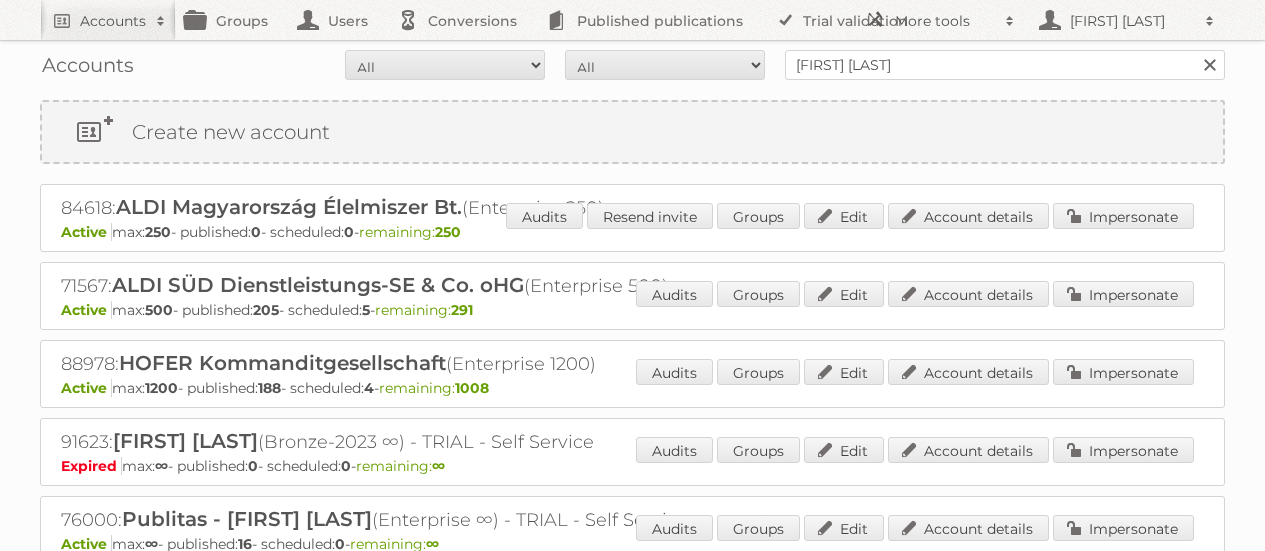 scroll, scrollTop: 0, scrollLeft: 0, axis: both 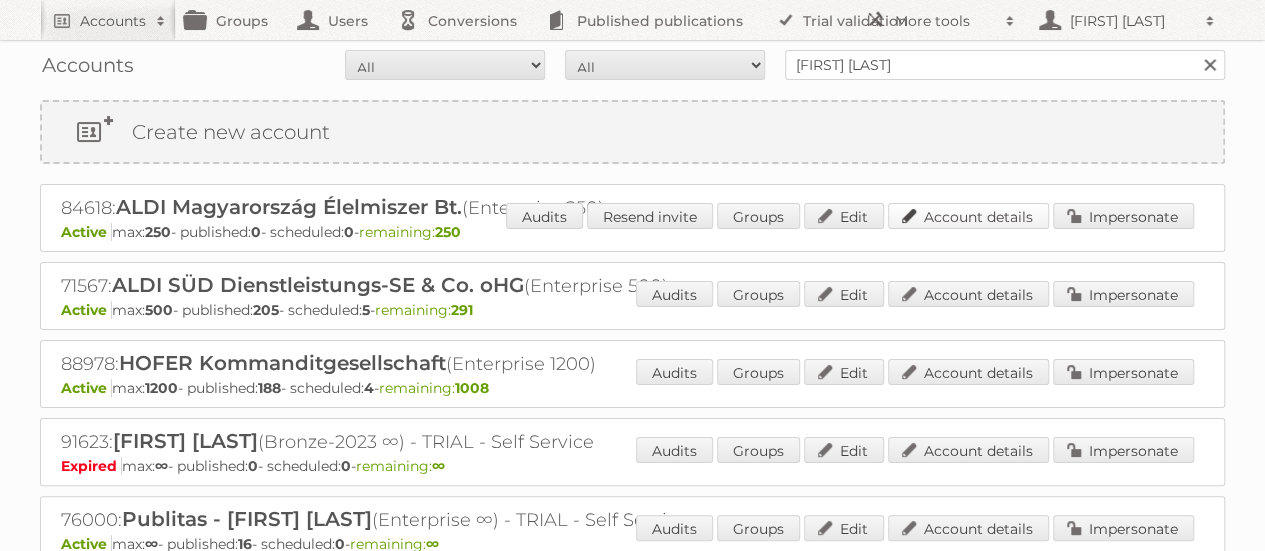 click on "Account details" at bounding box center [968, 216] 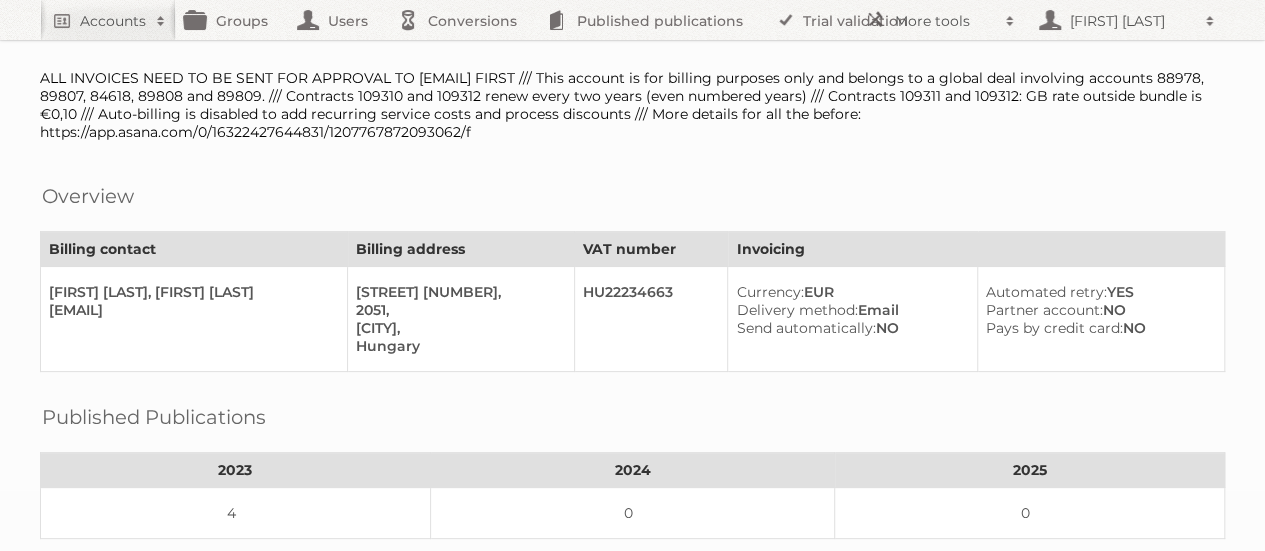 scroll, scrollTop: 0, scrollLeft: 0, axis: both 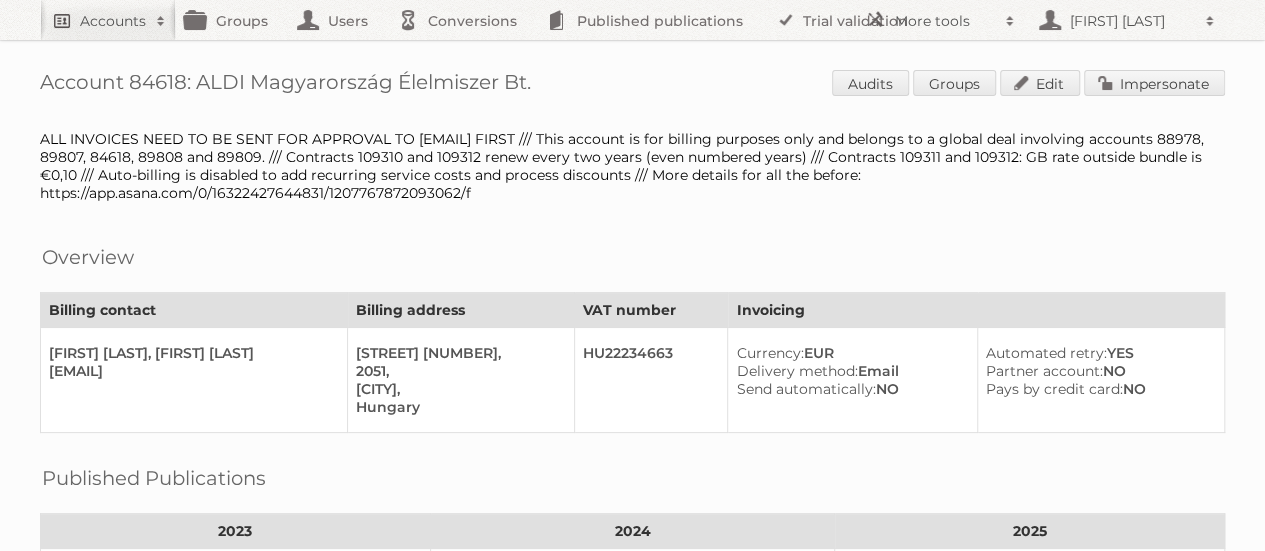 click on "Accounts" at bounding box center (113, 21) 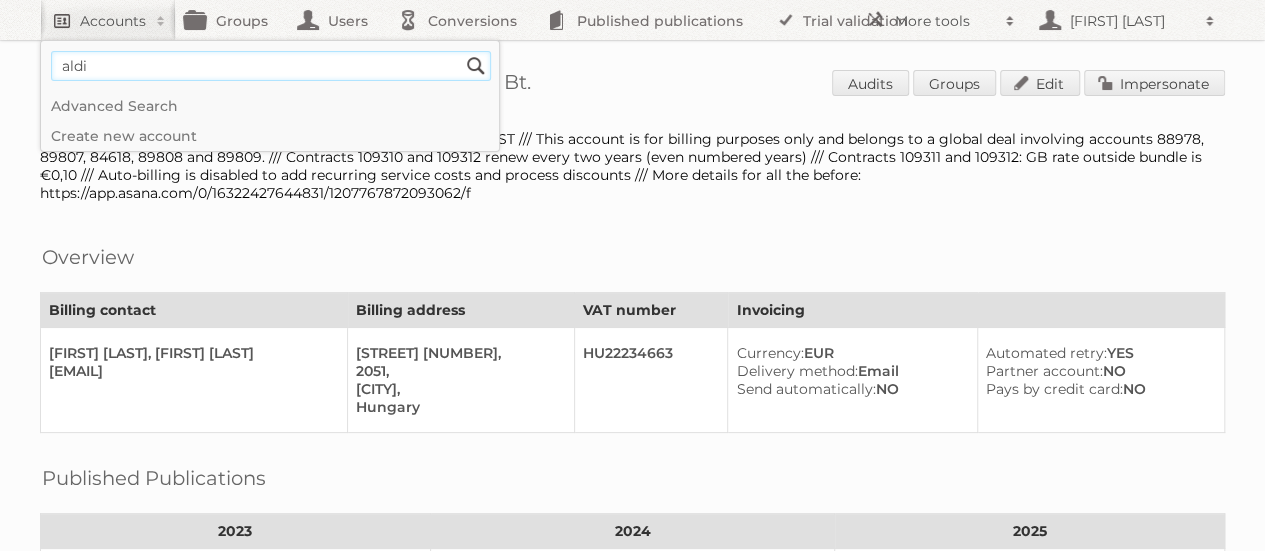 type on "ALDI SRL" 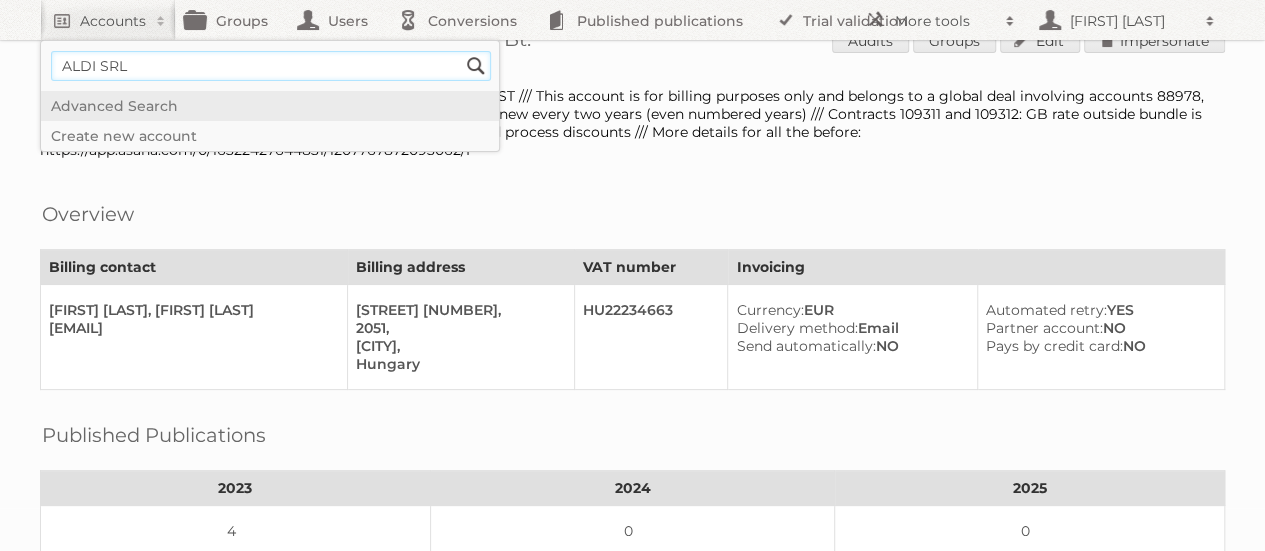 scroll, scrollTop: 0, scrollLeft: 0, axis: both 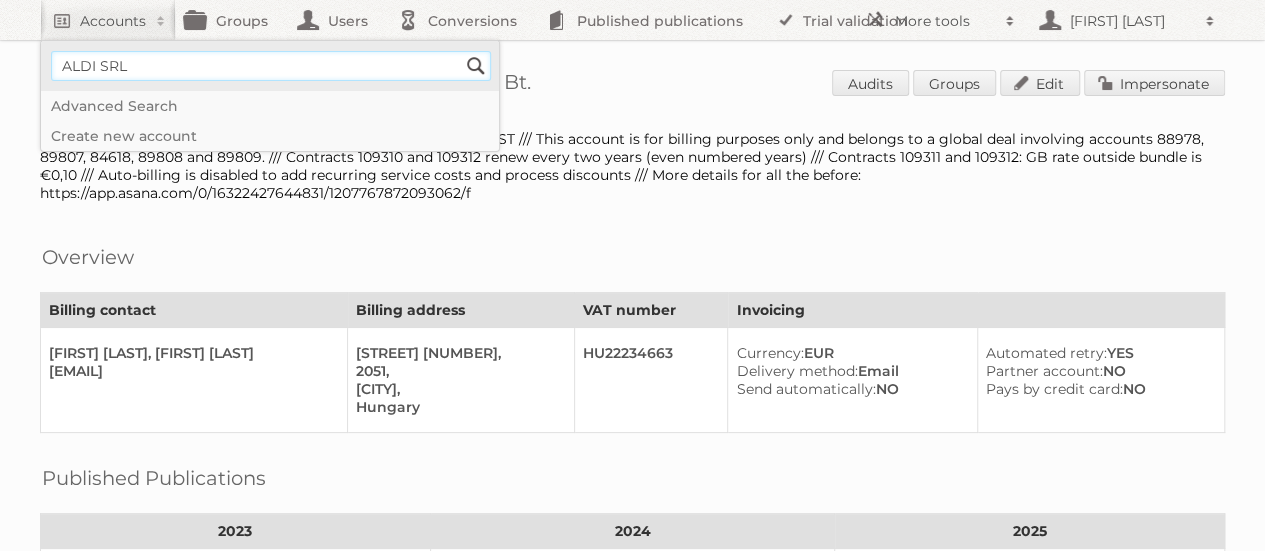 click on "Search" at bounding box center (476, 66) 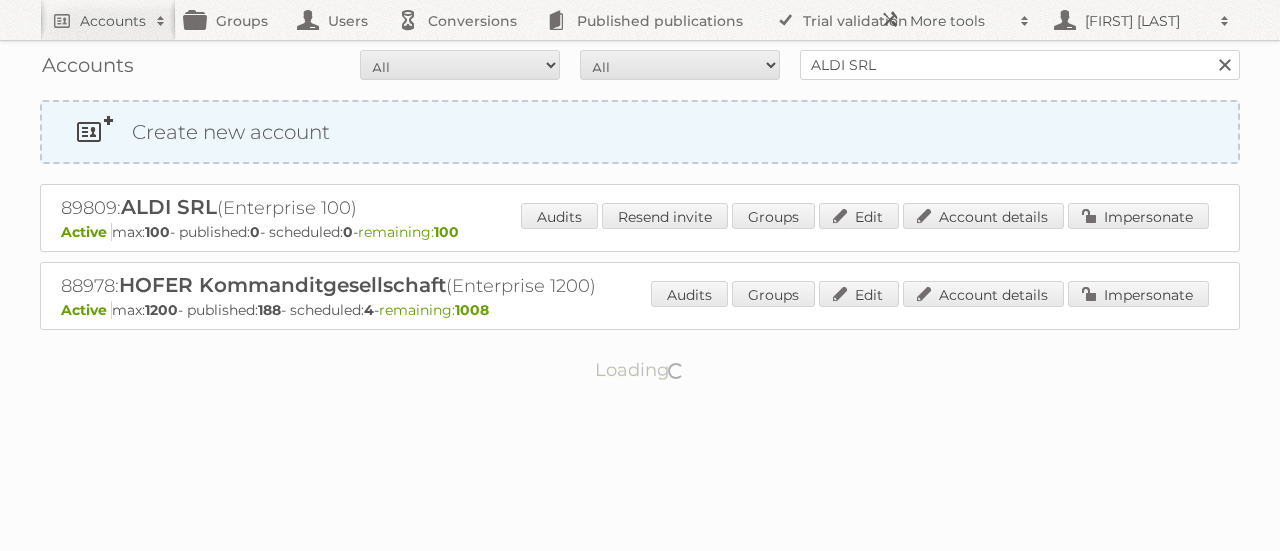scroll, scrollTop: 0, scrollLeft: 0, axis: both 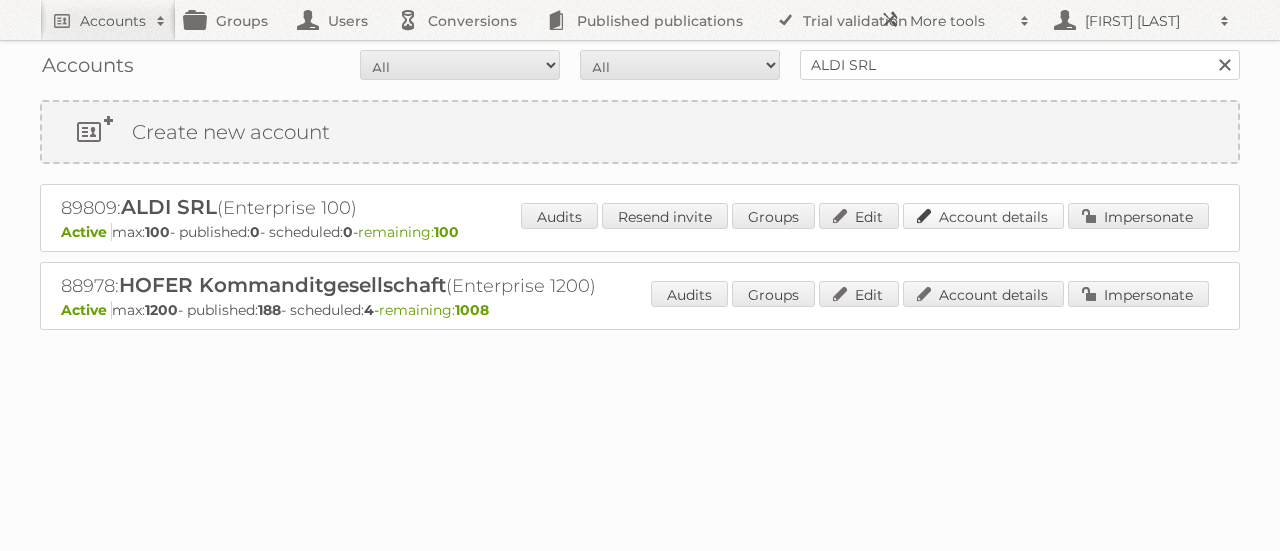 click on "Account details" at bounding box center [983, 216] 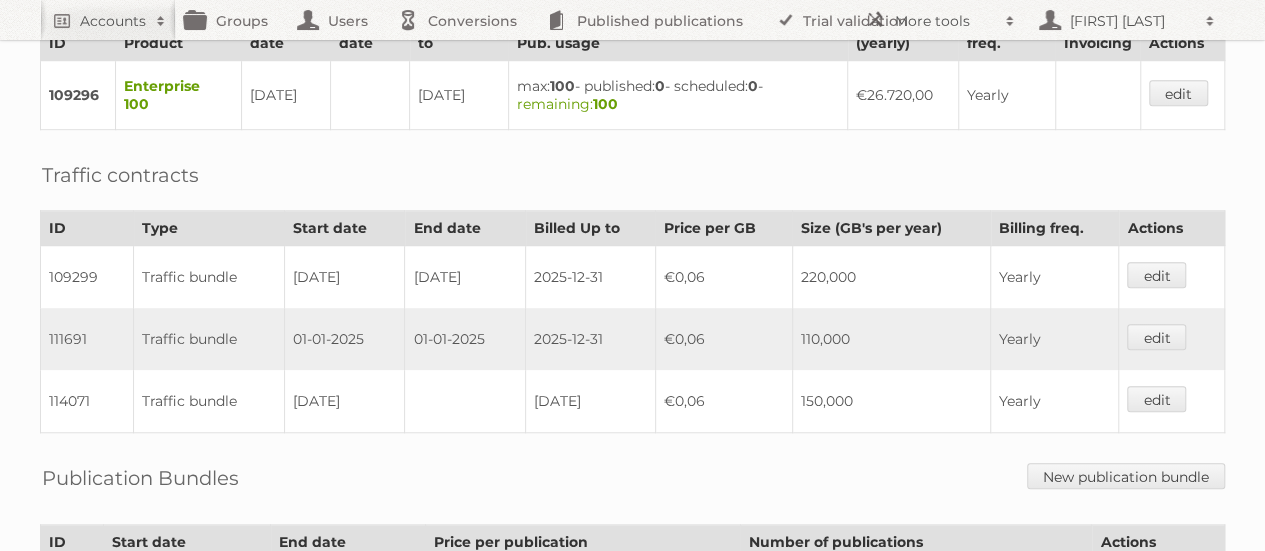 scroll, scrollTop: 700, scrollLeft: 0, axis: vertical 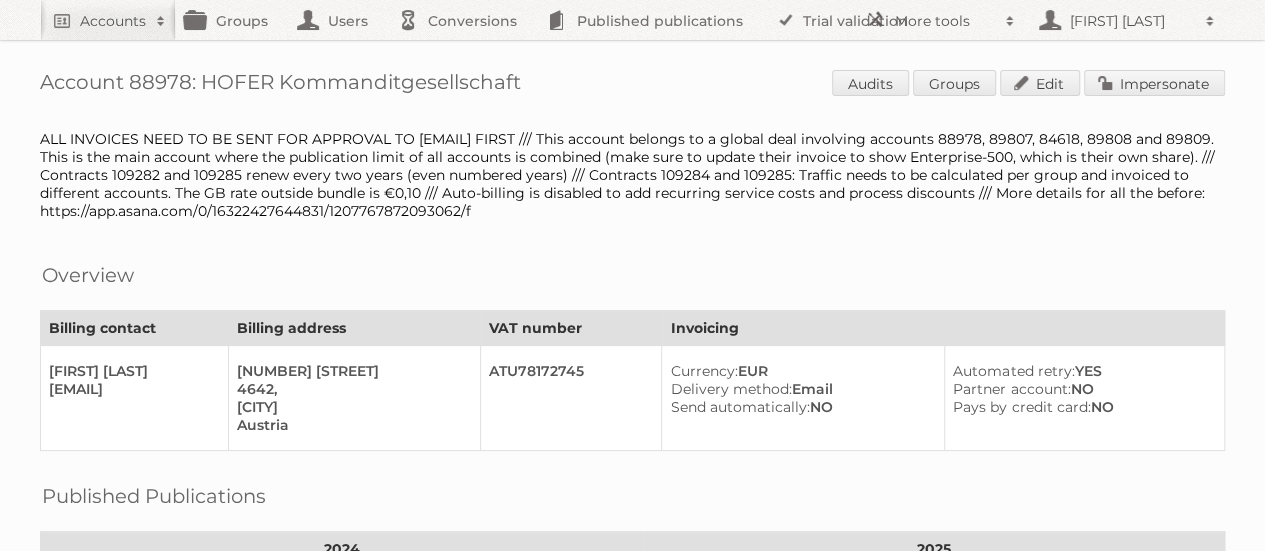drag, startPoint x: 528, startPoint y: 81, endPoint x: 283, endPoint y: 89, distance: 245.13058 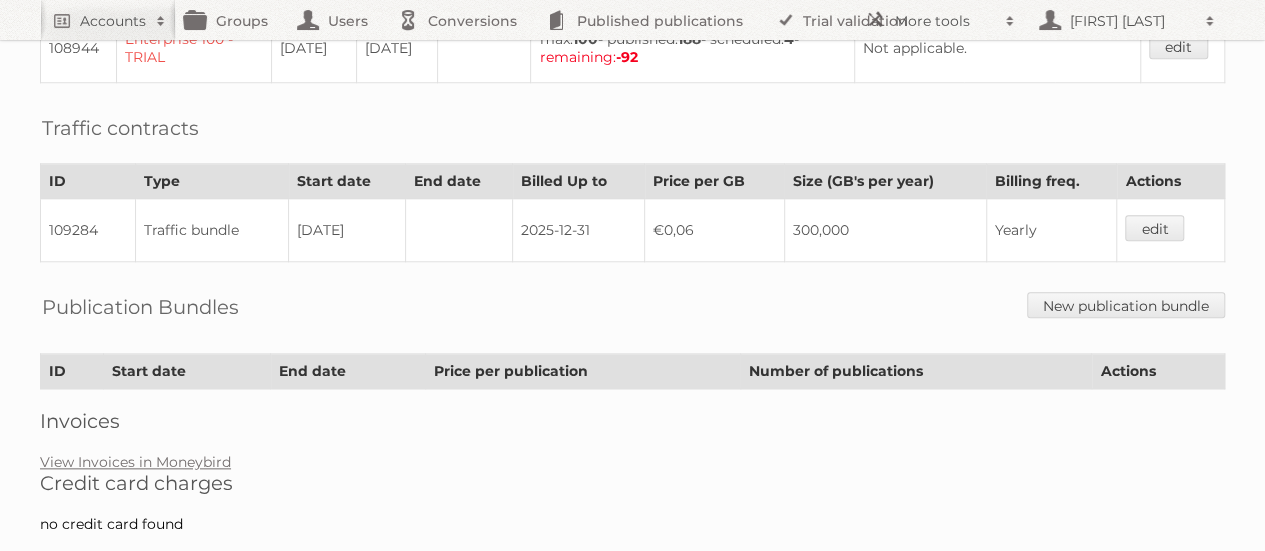 scroll, scrollTop: 474, scrollLeft: 0, axis: vertical 